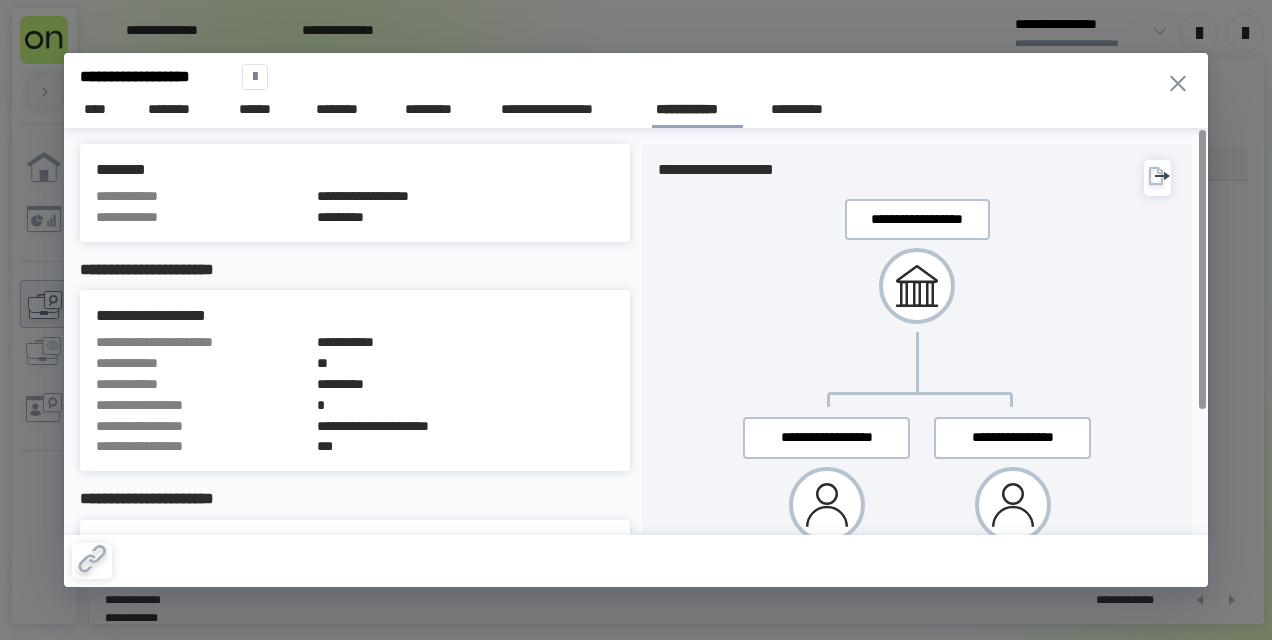scroll, scrollTop: 0, scrollLeft: 0, axis: both 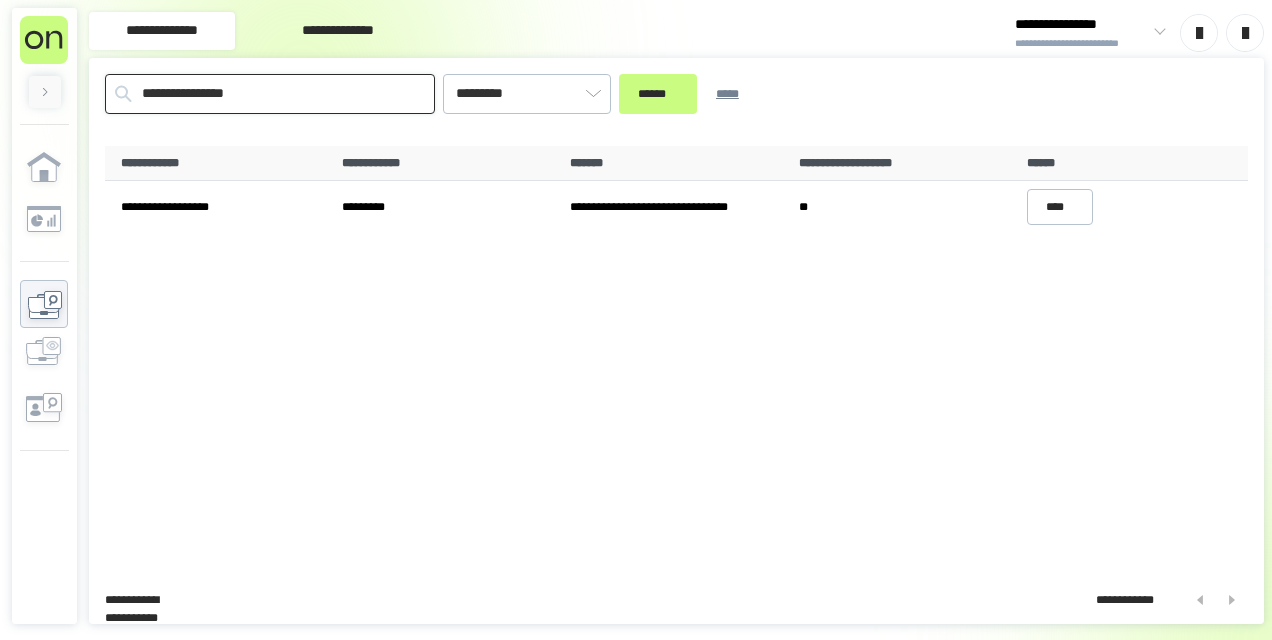 drag, startPoint x: 260, startPoint y: 103, endPoint x: 3, endPoint y: 79, distance: 258.1182 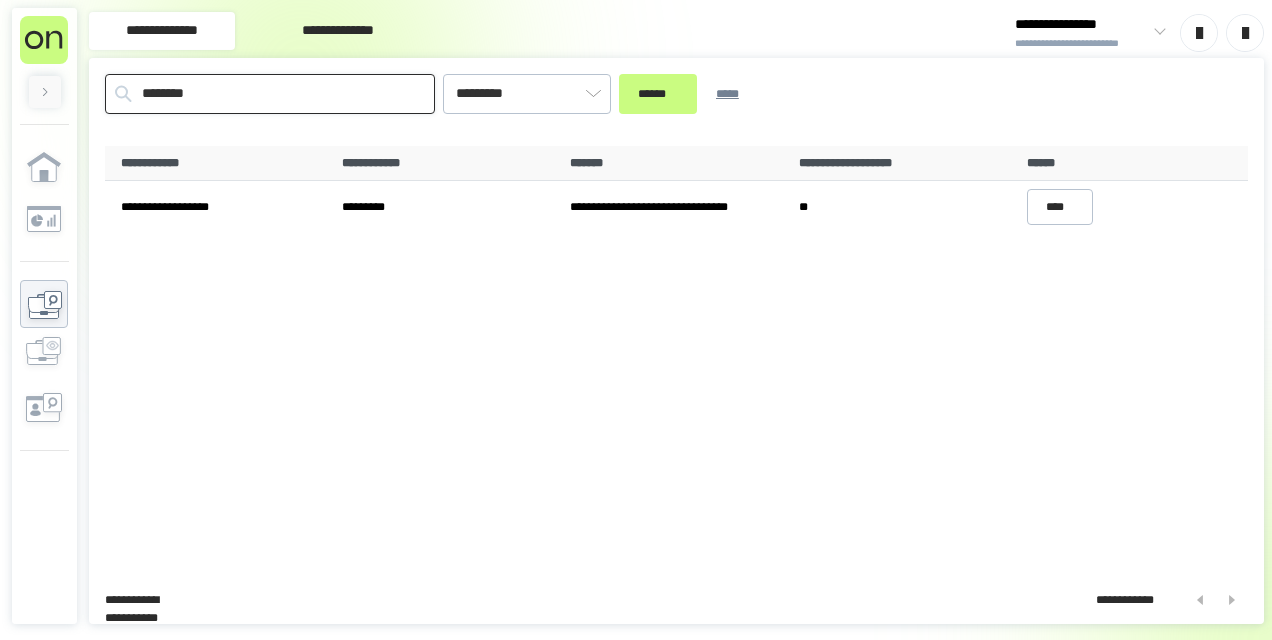type on "********" 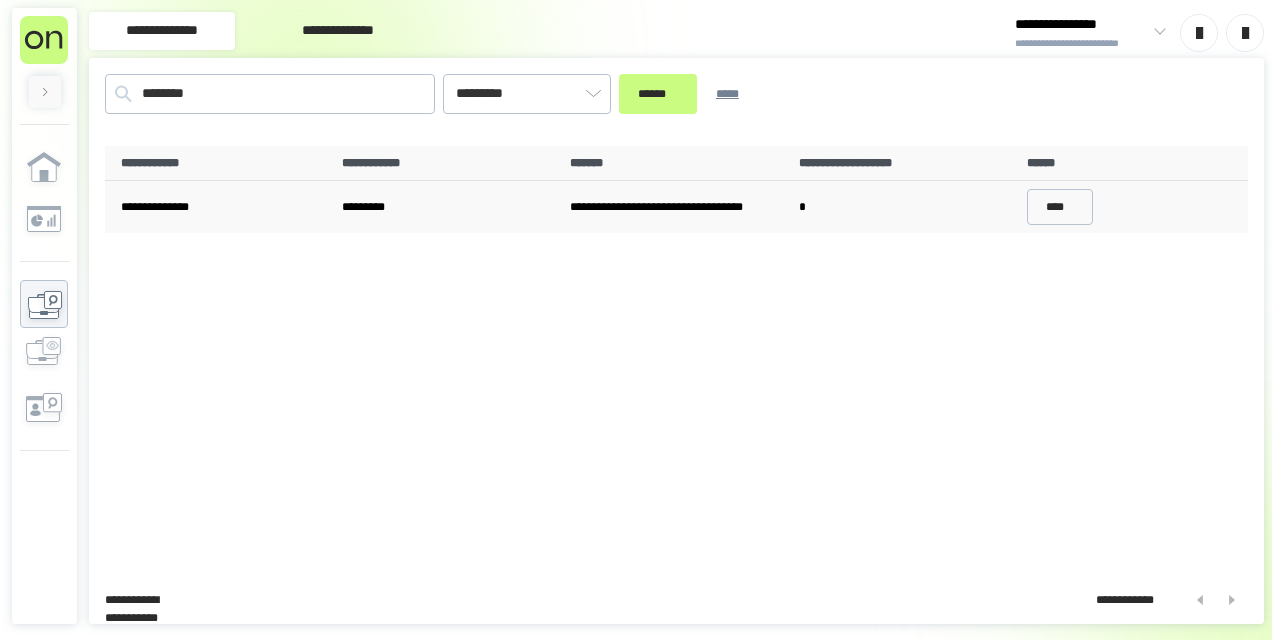 click on "**********" at bounding box center [224, 207] 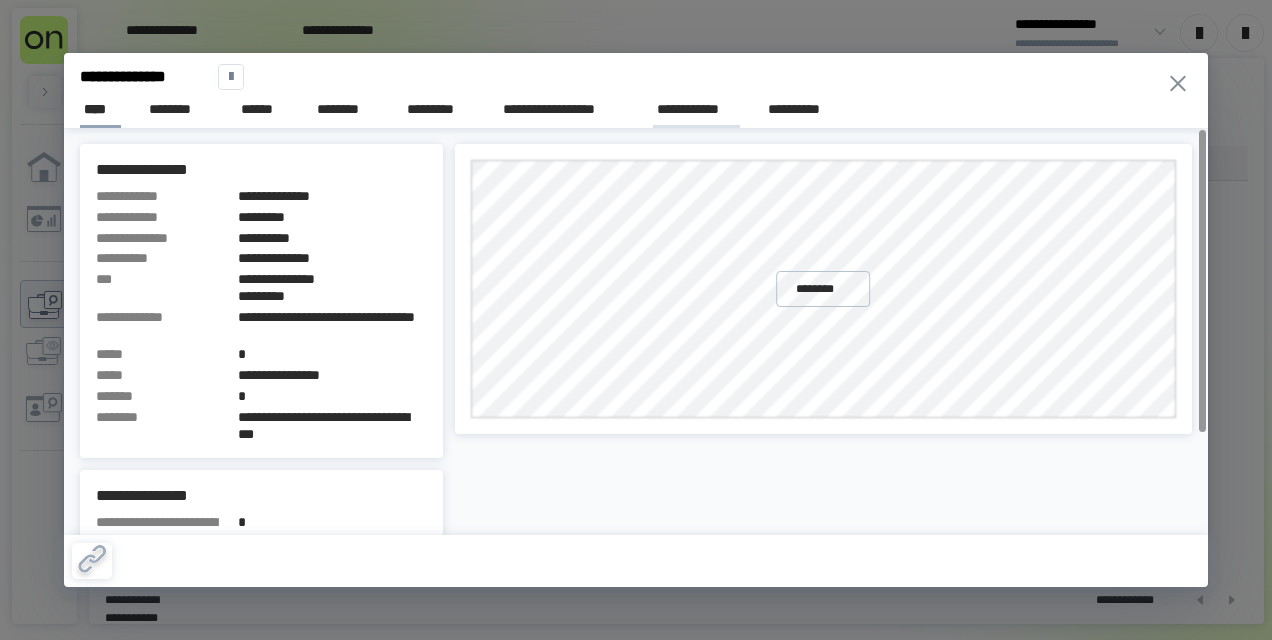 click on "**********" at bounding box center [696, 109] 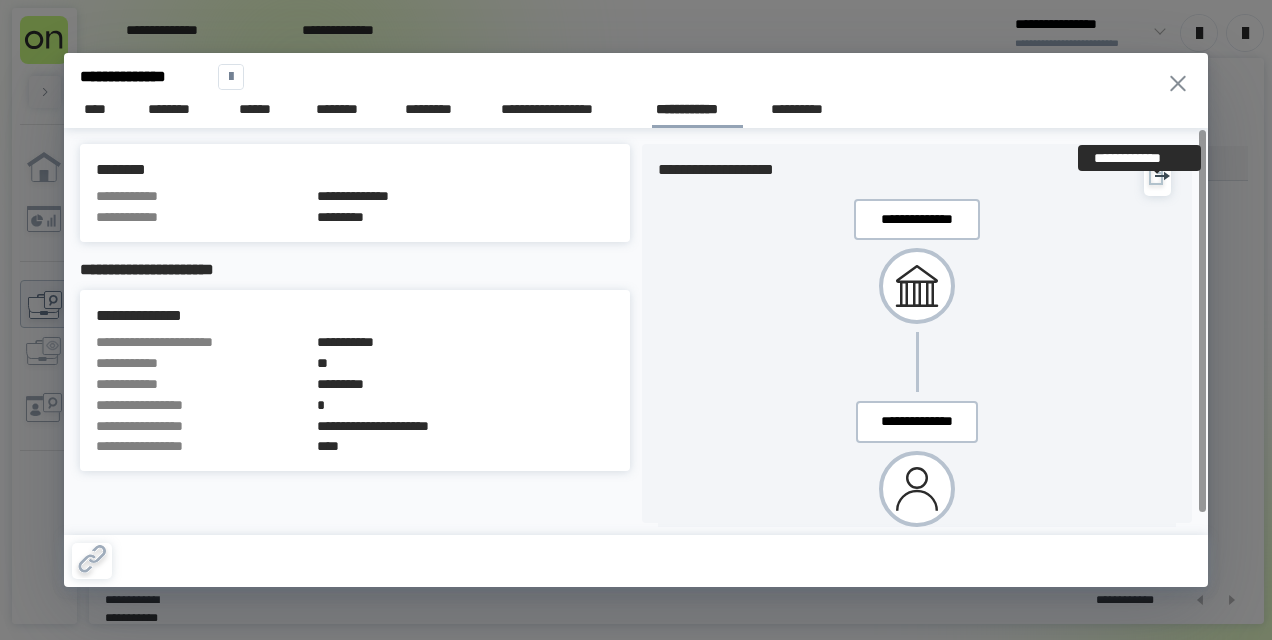 click 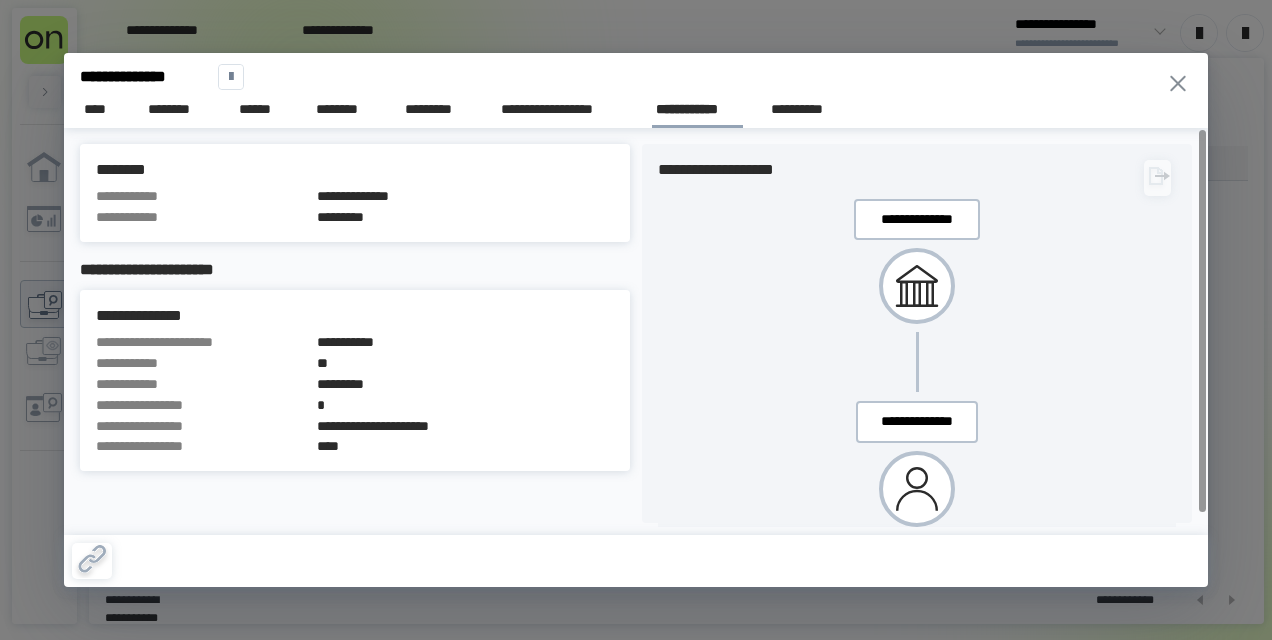 scroll, scrollTop: 0, scrollLeft: 0, axis: both 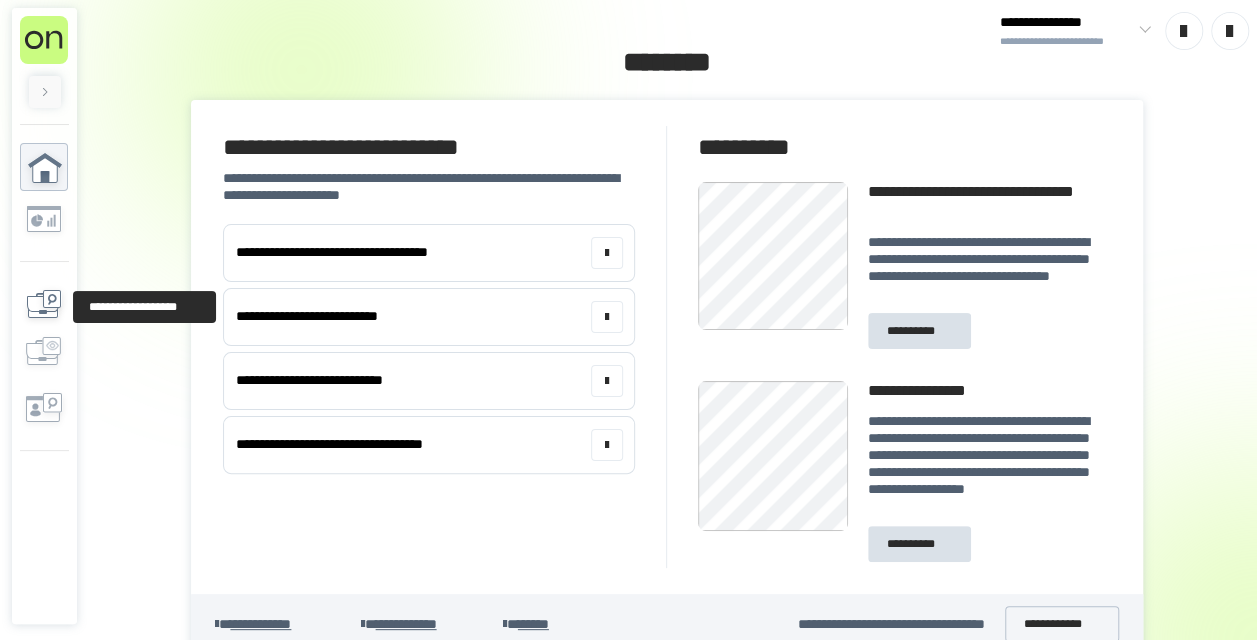 click 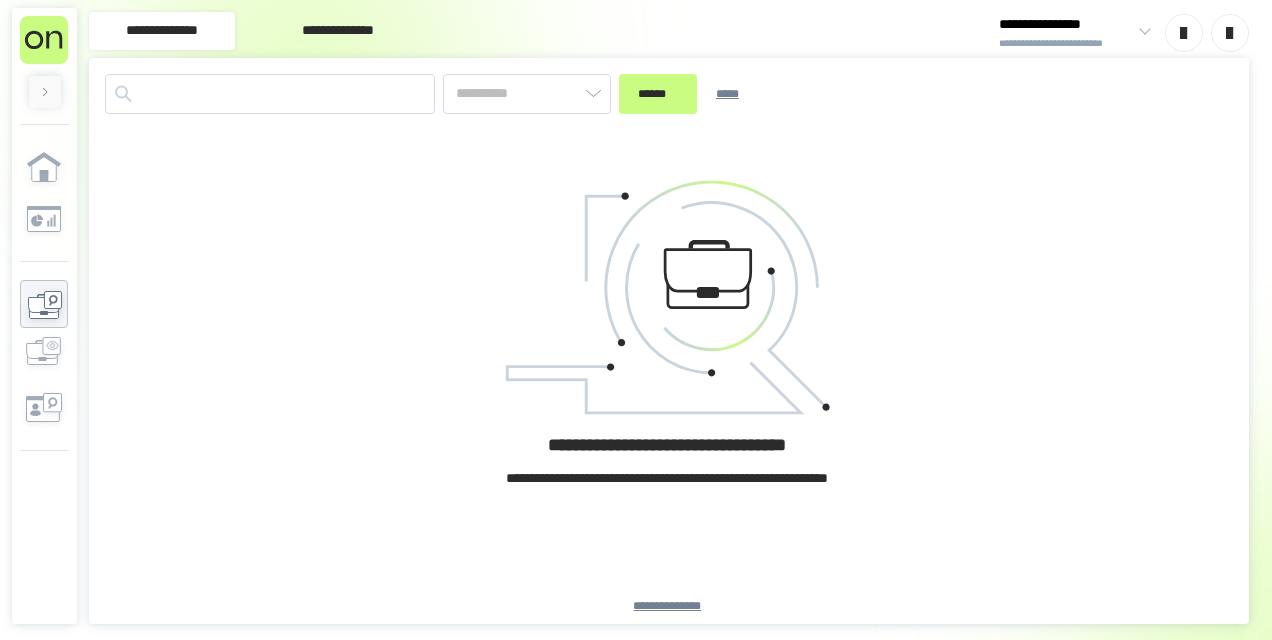 type on "*********" 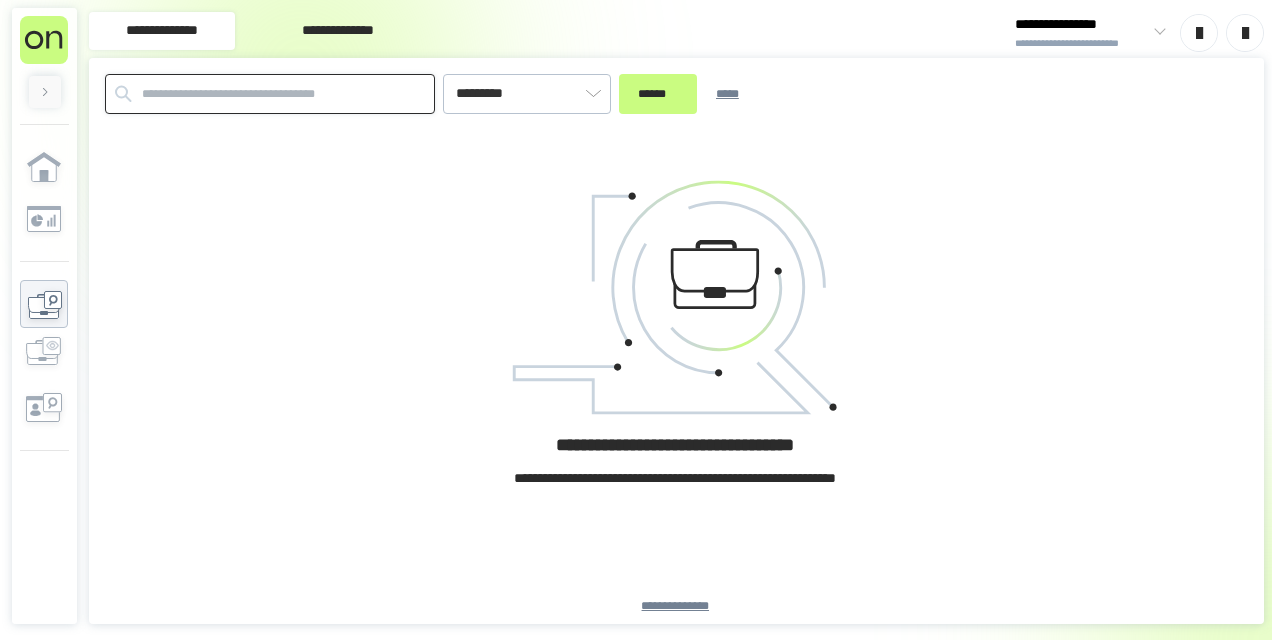 click at bounding box center (270, 94) 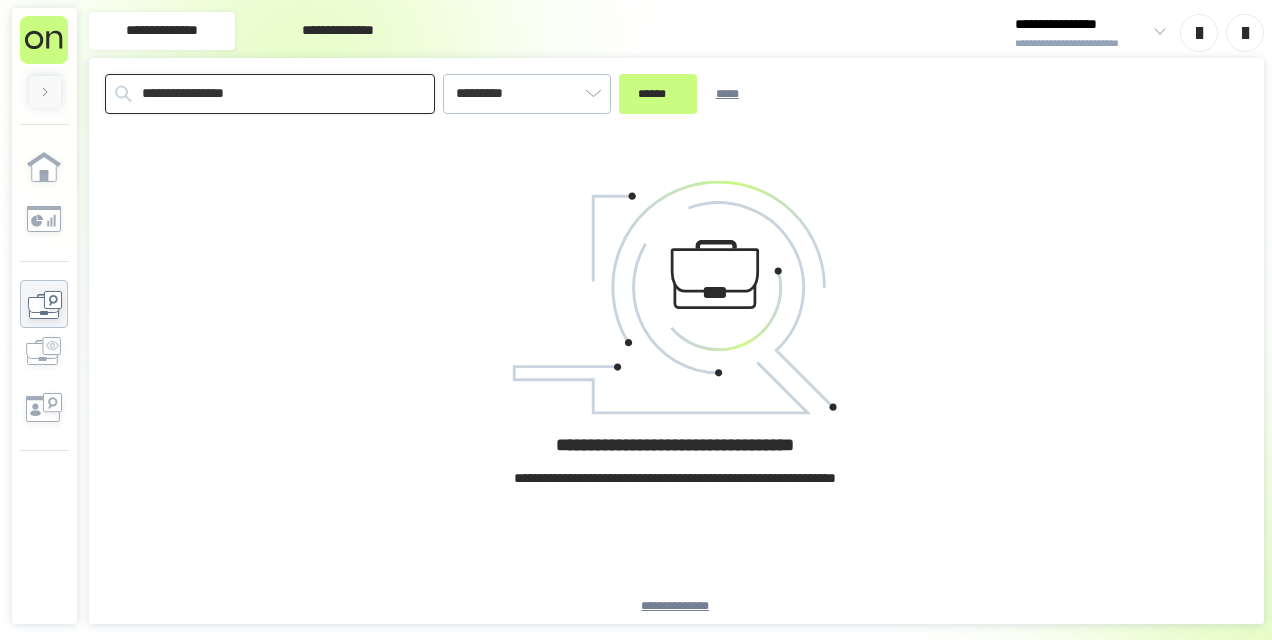 click on "******" at bounding box center [658, 94] 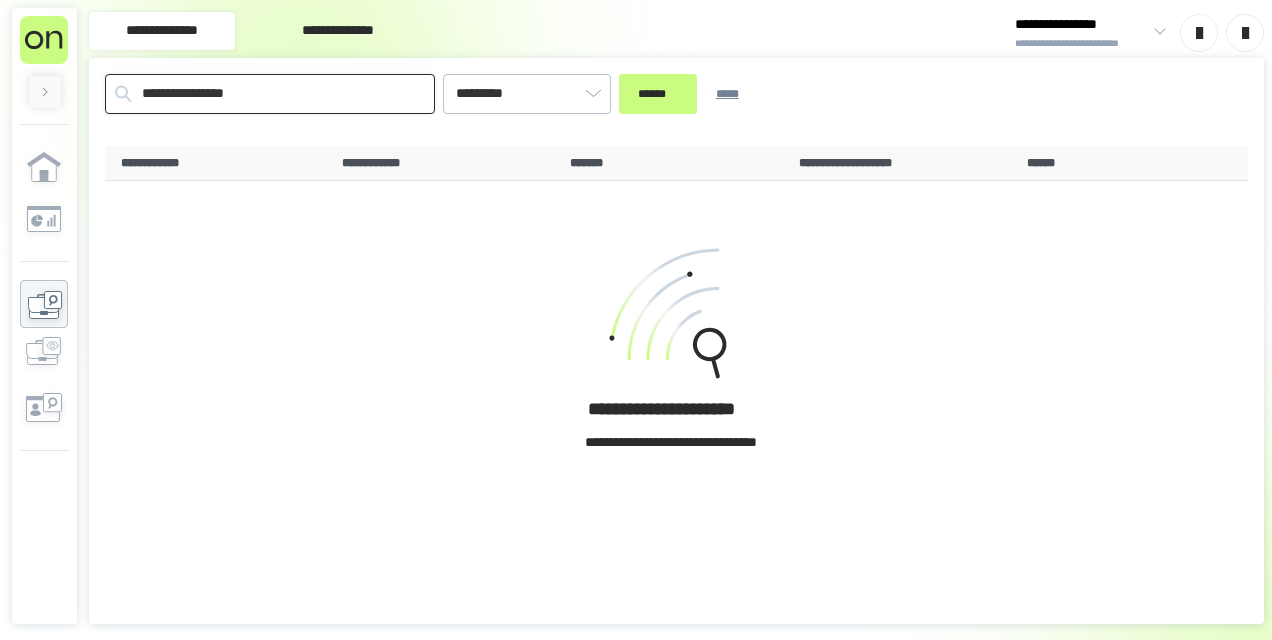 drag, startPoint x: 260, startPoint y: 88, endPoint x: 0, endPoint y: 102, distance: 260.37665 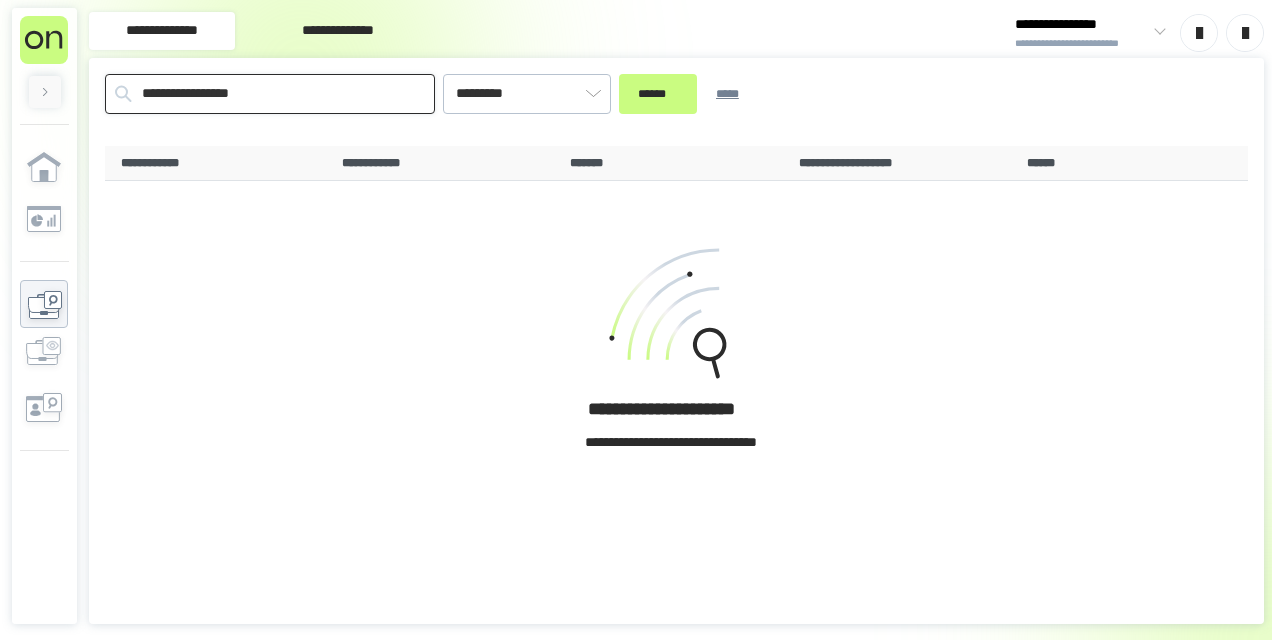 type on "**********" 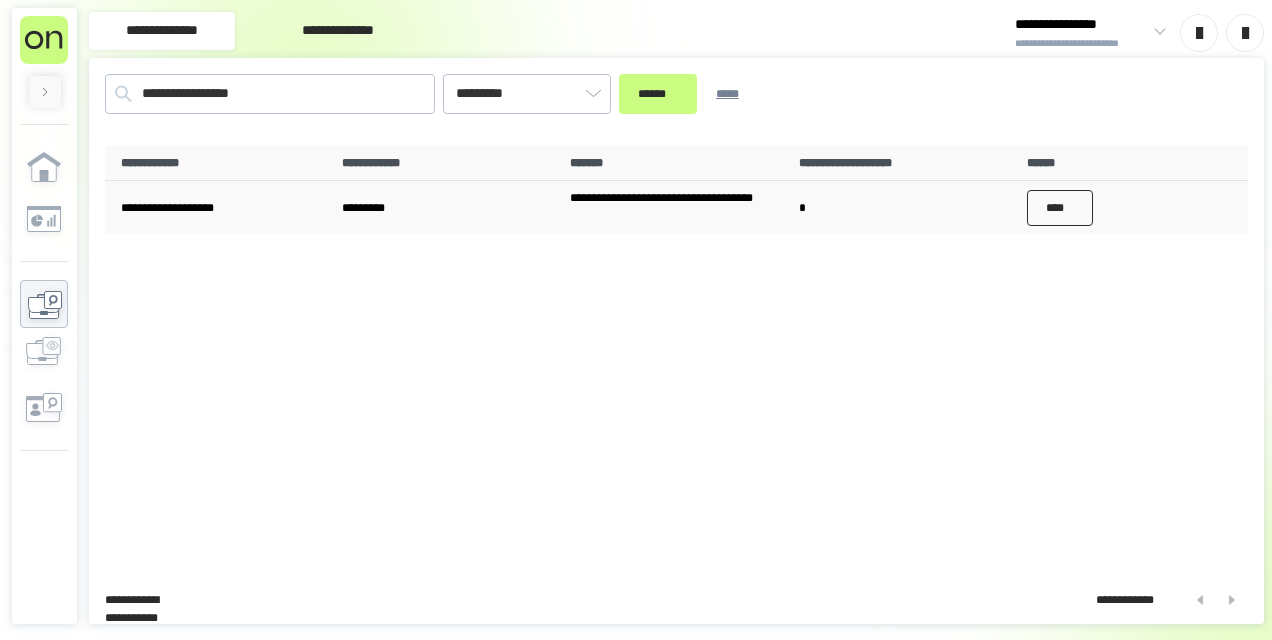 click on "****" at bounding box center [1060, 208] 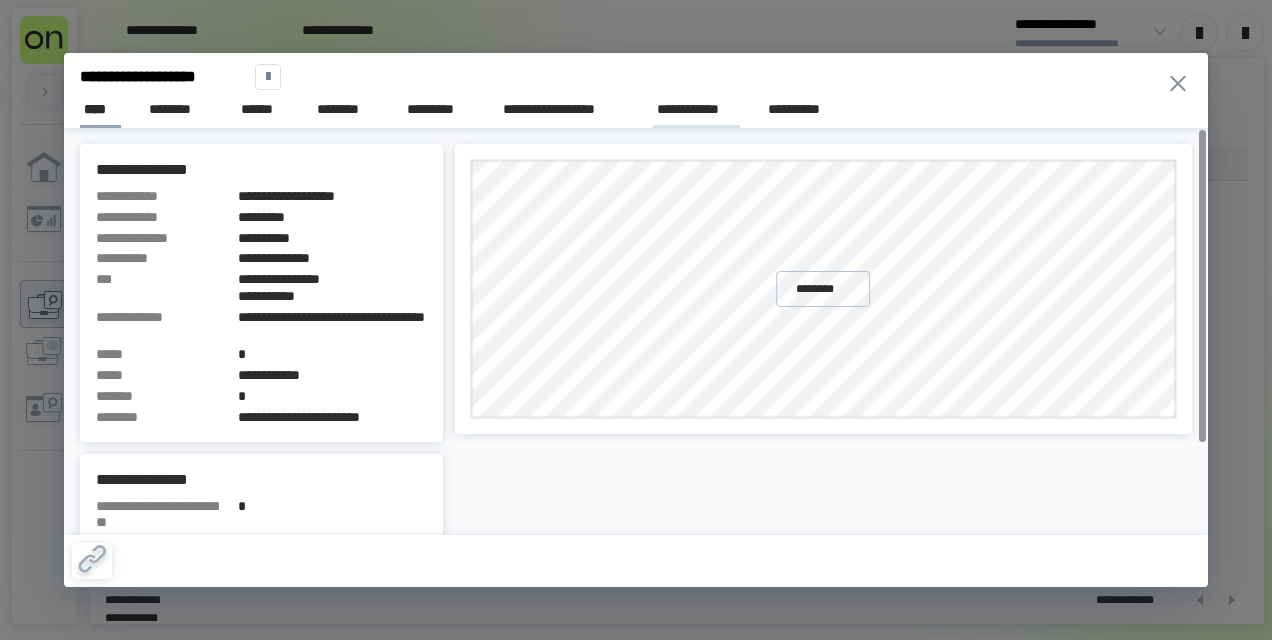 click on "**********" at bounding box center (696, 109) 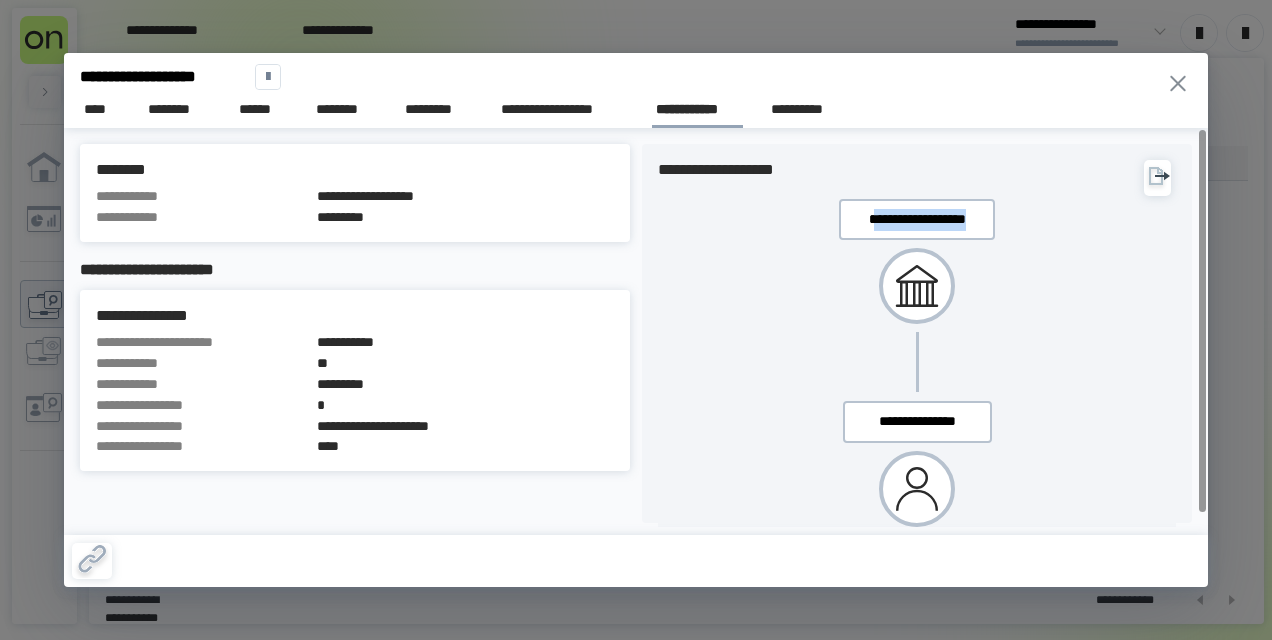drag, startPoint x: 998, startPoint y: 224, endPoint x: 1018, endPoint y: 228, distance: 20.396078 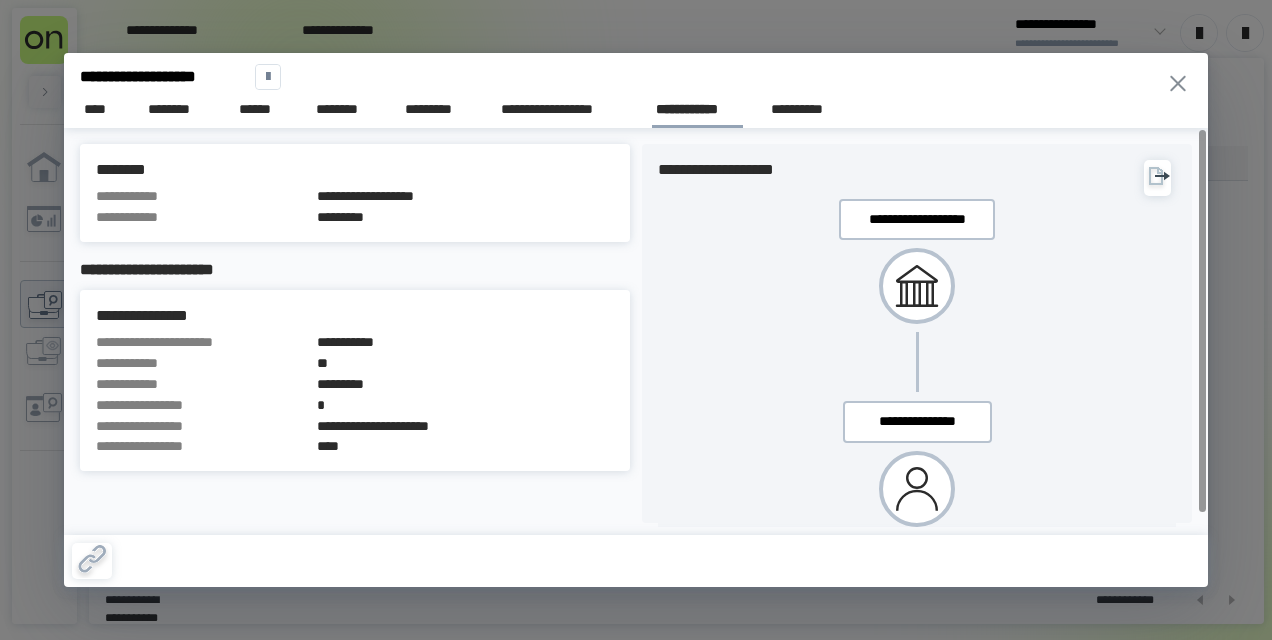 drag, startPoint x: 1018, startPoint y: 228, endPoint x: 861, endPoint y: 212, distance: 157.81319 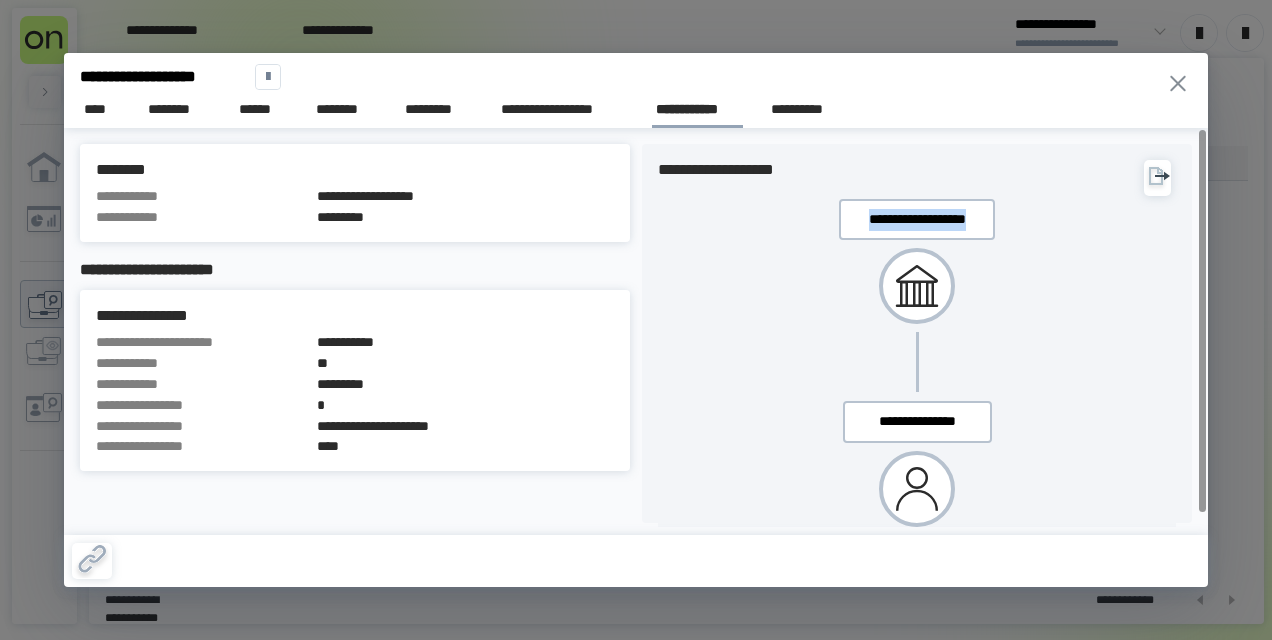 drag, startPoint x: 850, startPoint y: 216, endPoint x: 987, endPoint y: 224, distance: 137.23338 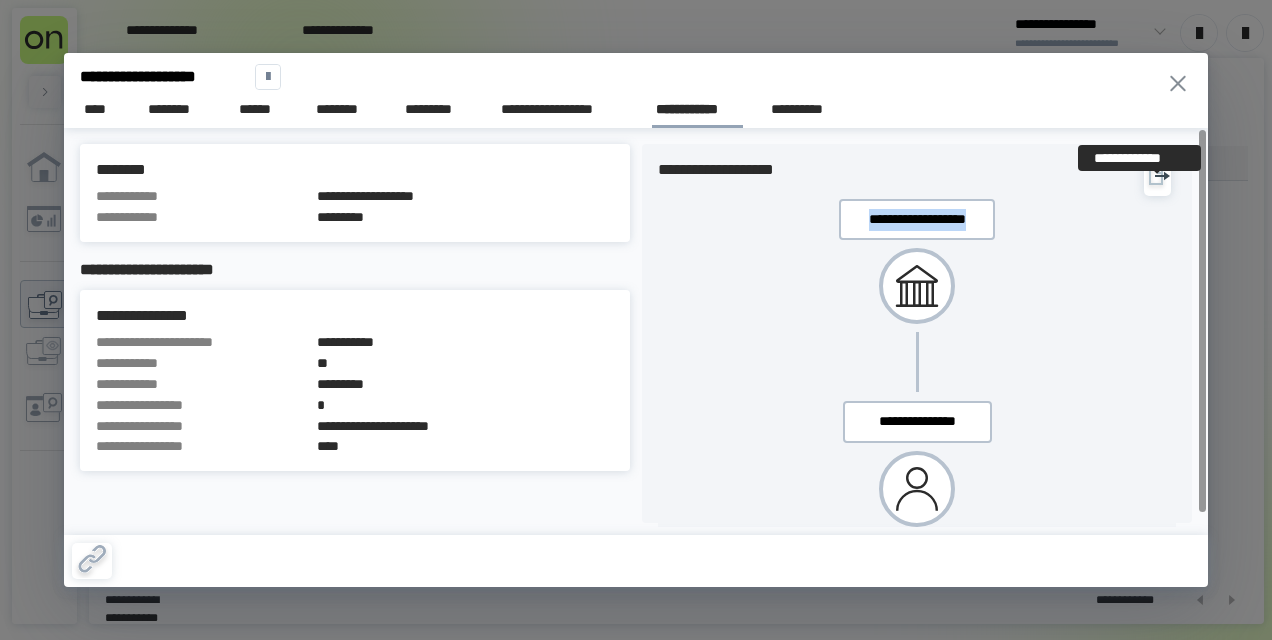 click 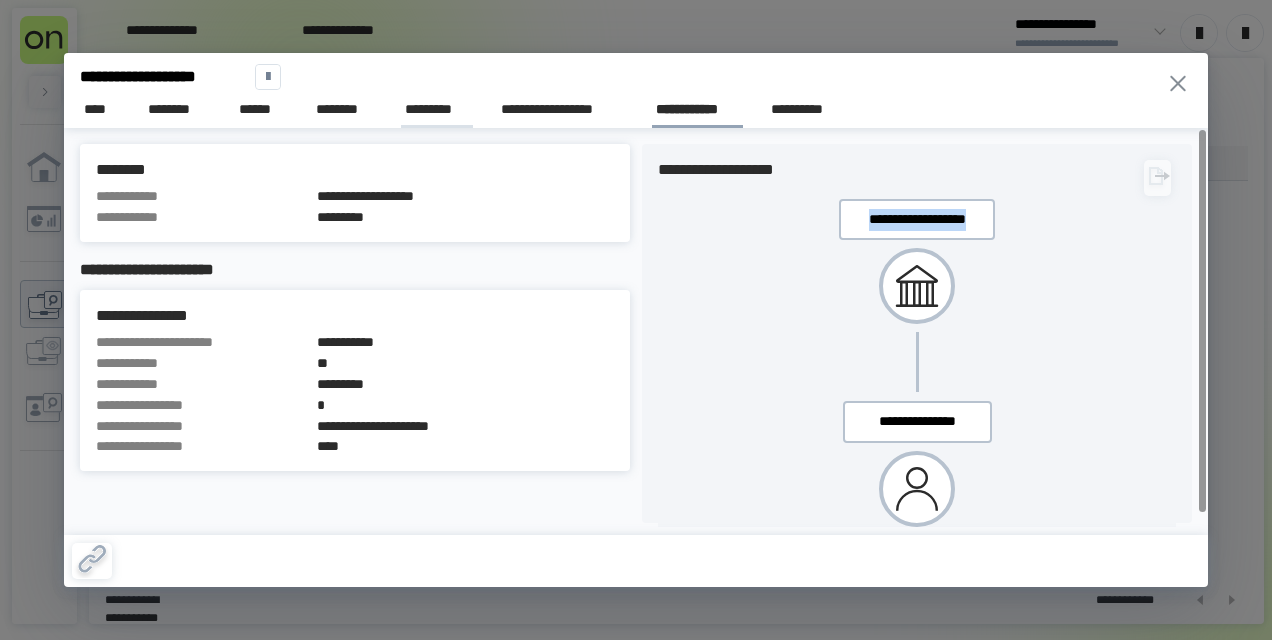 scroll, scrollTop: 0, scrollLeft: 0, axis: both 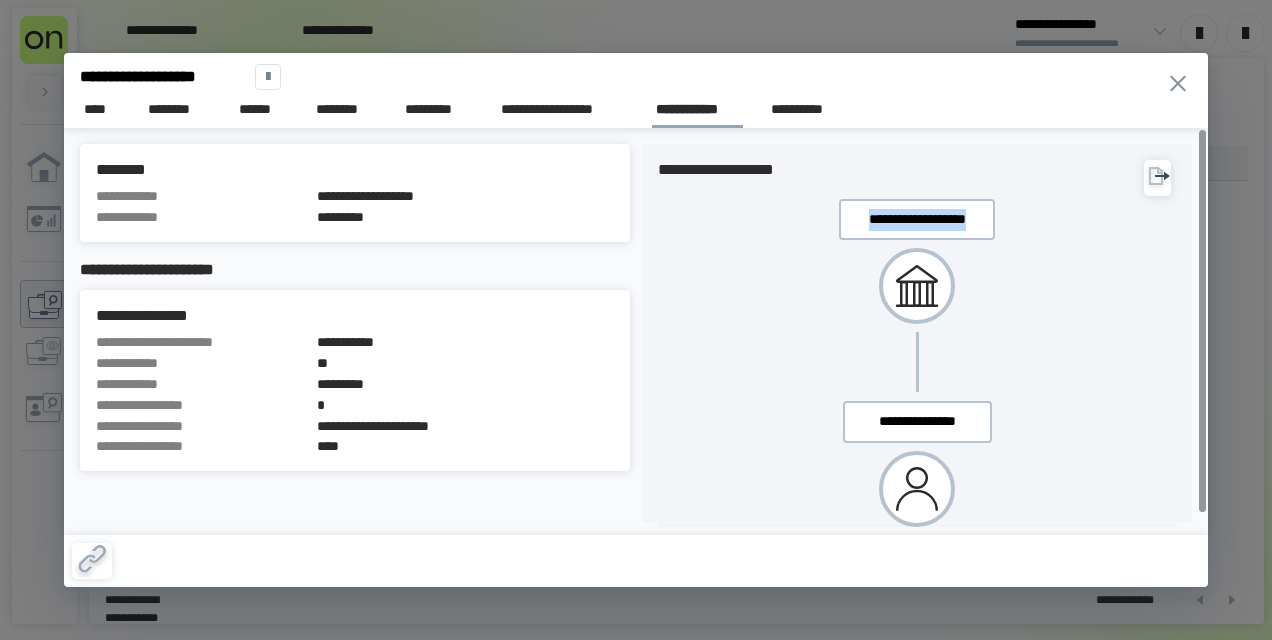drag, startPoint x: 1184, startPoint y: 82, endPoint x: 1146, endPoint y: 95, distance: 40.16217 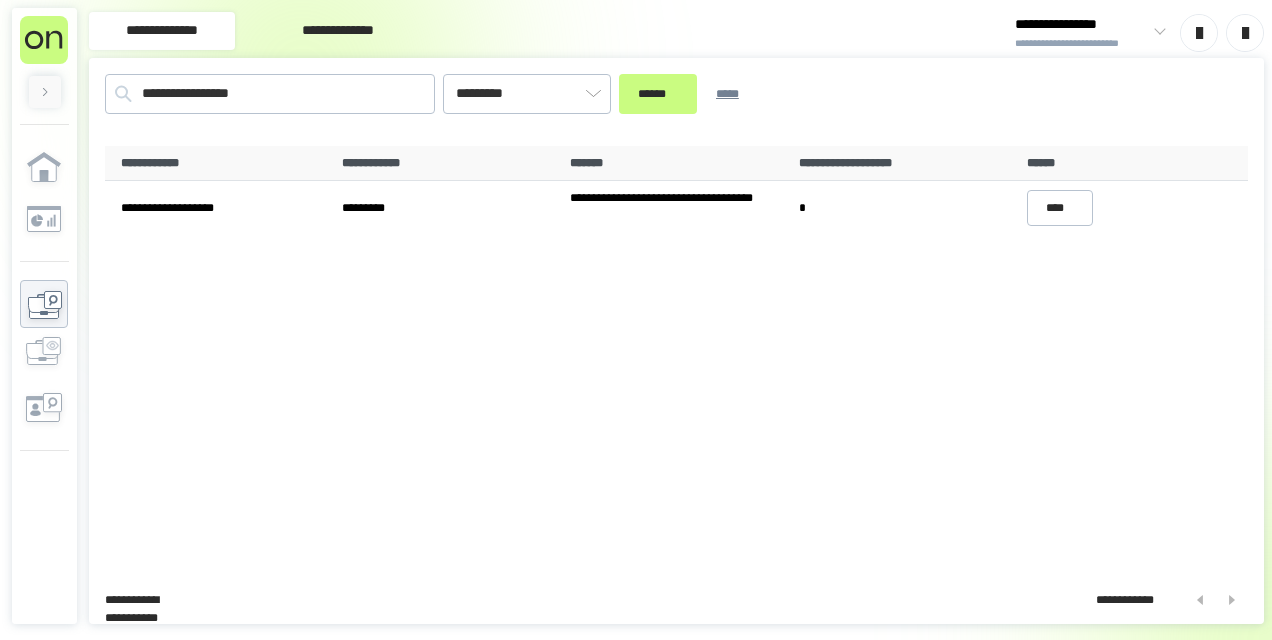 click on "**********" at bounding box center [676, 357] 